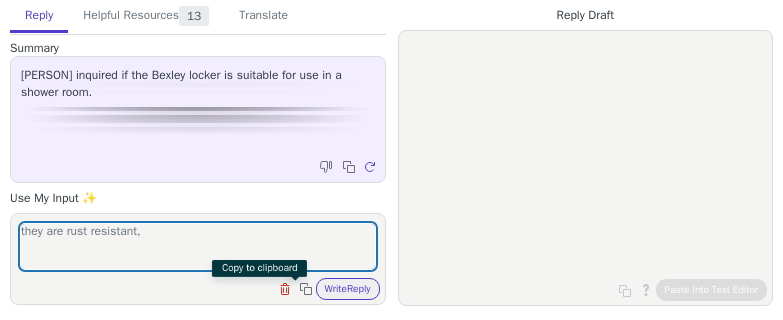 scroll, scrollTop: 0, scrollLeft: 0, axis: both 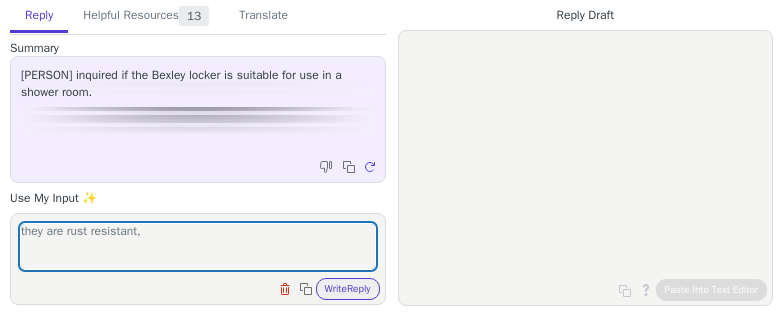 click on "they are rust resistant," at bounding box center [198, 246] 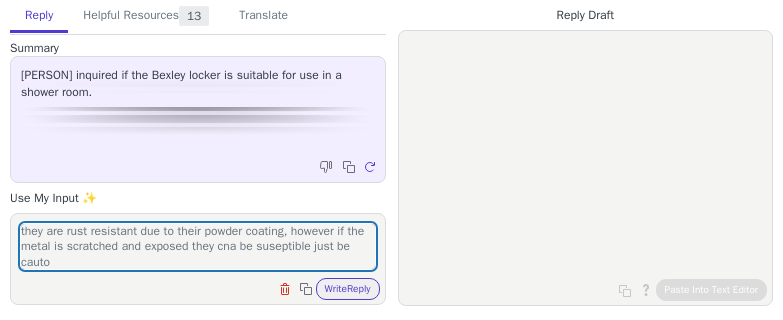 scroll, scrollTop: 1, scrollLeft: 0, axis: vertical 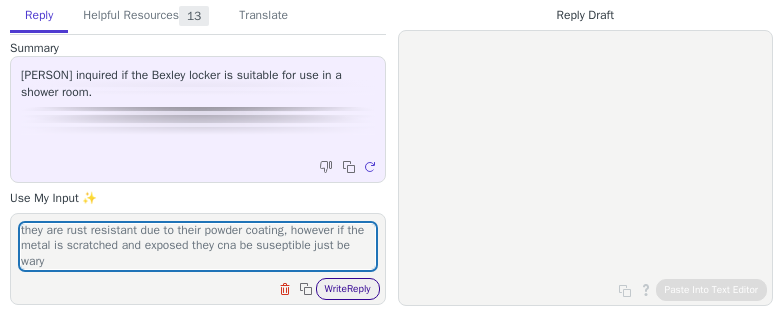 type on "they are rust resistant due to their powder coating, however if the metal is scratched and exposed they cna be suseptible just be wary" 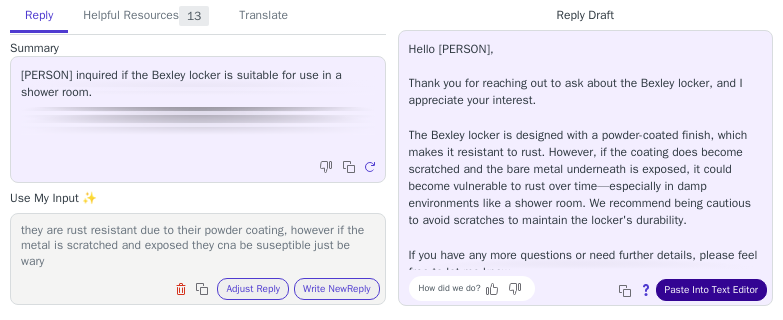 click on "Paste Into Text Editor" at bounding box center (711, 290) 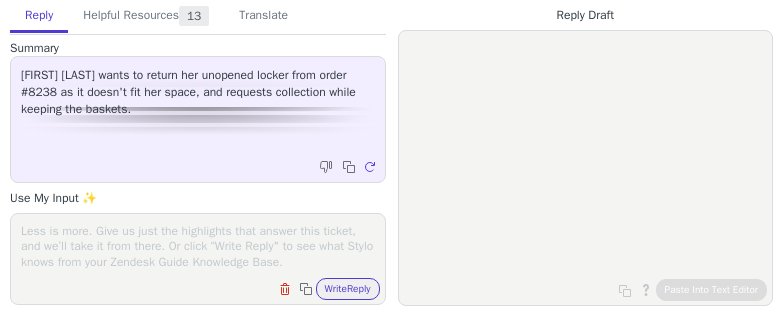 scroll, scrollTop: 0, scrollLeft: 0, axis: both 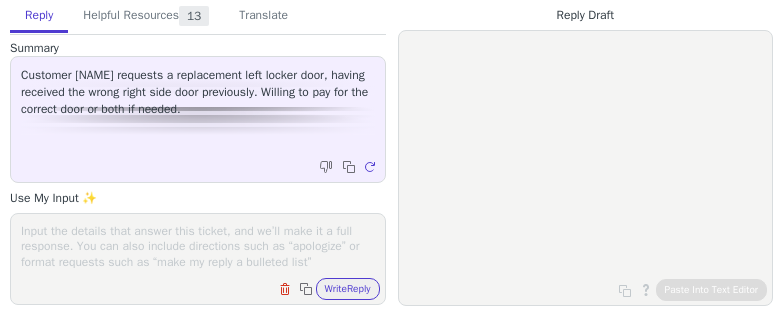 click at bounding box center [198, 246] 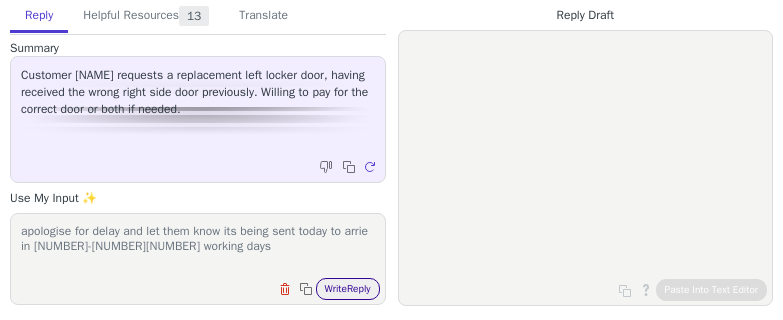 type on "apologise for delay and let them know its being sent today to arrie in 1-22 working days" 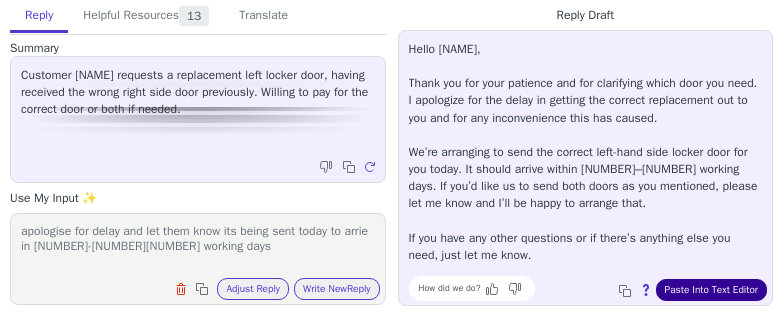 click on "Paste Into Text Editor" at bounding box center [711, 290] 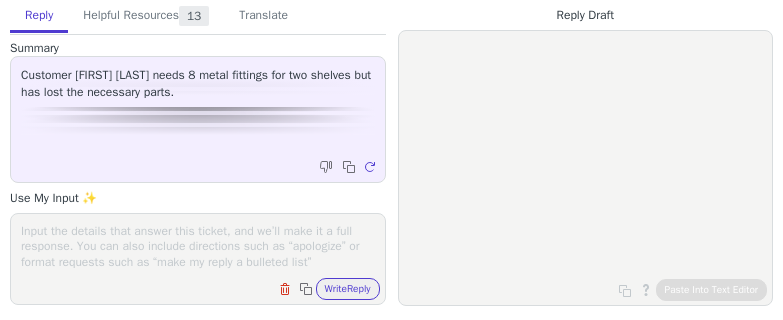 scroll, scrollTop: 0, scrollLeft: 0, axis: both 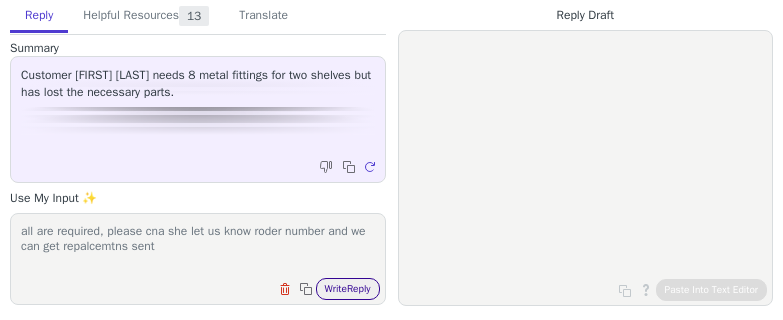 type on "all are required, please cna she let us know roder number and we can get repalcemtns sent" 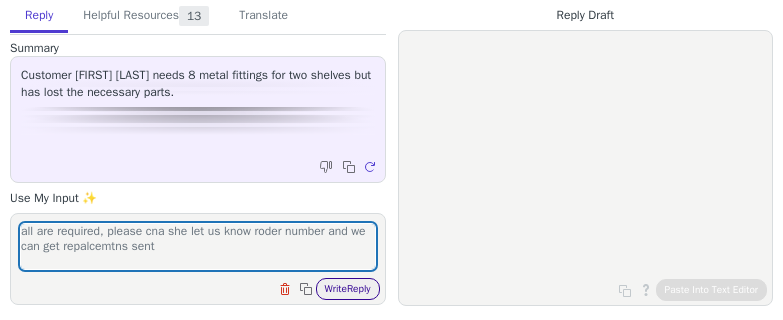 click on "Write  Reply" at bounding box center [348, 289] 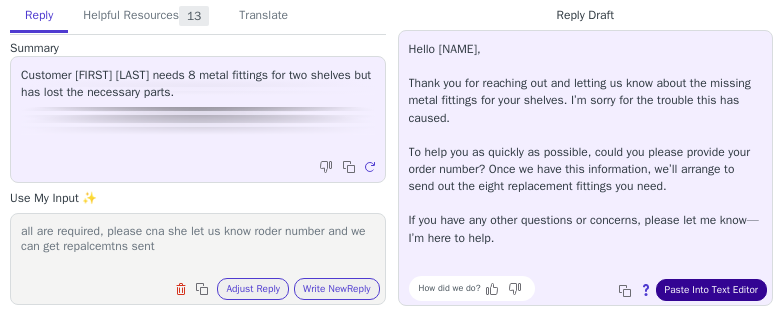 click on "Paste Into Text Editor" at bounding box center [711, 290] 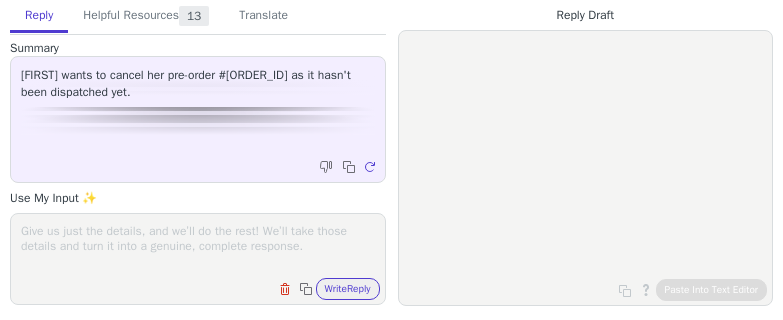 scroll, scrollTop: 0, scrollLeft: 0, axis: both 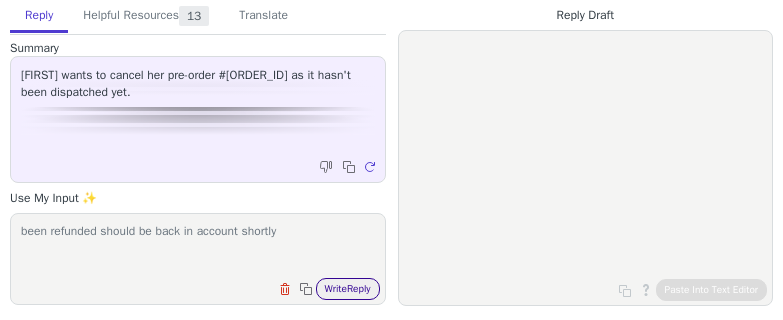 type on "been refunded should be back in account shortly" 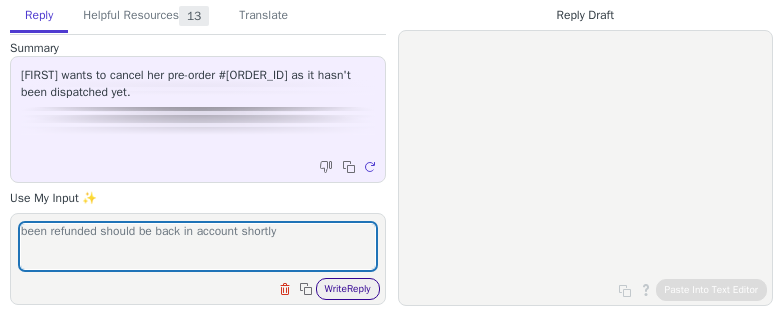 click on "Write  Reply" at bounding box center [348, 289] 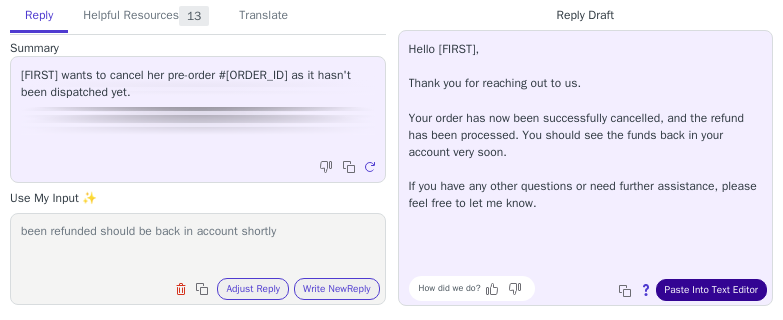 click on "Paste Into Text Editor" at bounding box center [711, 290] 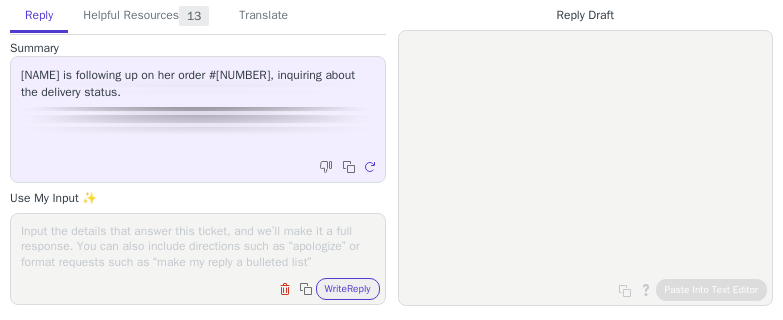 scroll, scrollTop: 0, scrollLeft: 0, axis: both 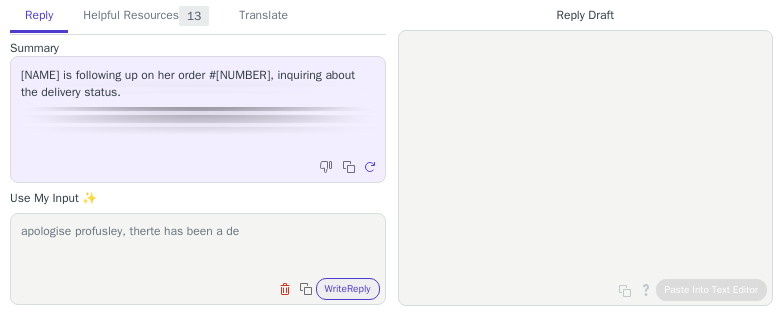 click on "apologise profusley, therte has been a de" at bounding box center (198, 246) 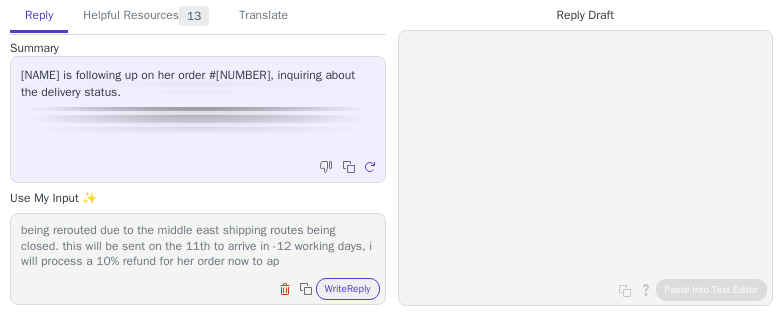 scroll, scrollTop: 32, scrollLeft: 0, axis: vertical 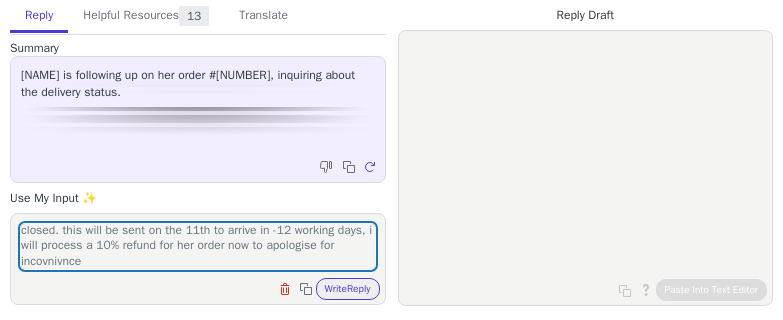 click on "Clear field Copy to clipboard Write  Reply" at bounding box center (208, 287) 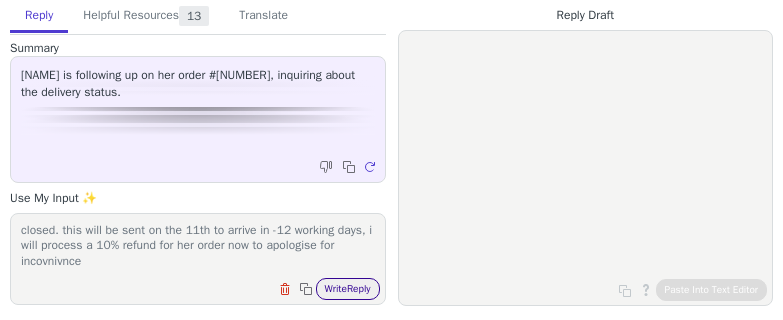 drag, startPoint x: 346, startPoint y: 290, endPoint x: 363, endPoint y: 287, distance: 17.262676 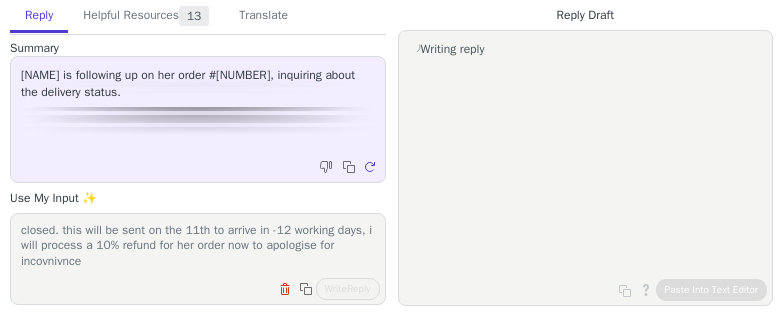 click on "apologise profusley, therte has been a further delay due to stock being rerouted due to the middle east shipping routes being closed. this will be sent on the 11th to arrive in -12 working days, i will process a 10% refund for her order now to apologise for incovnivnce" at bounding box center (198, 246) 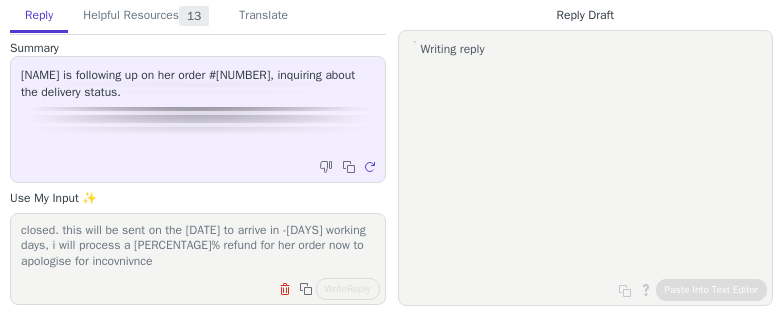 scroll, scrollTop: 28, scrollLeft: 0, axis: vertical 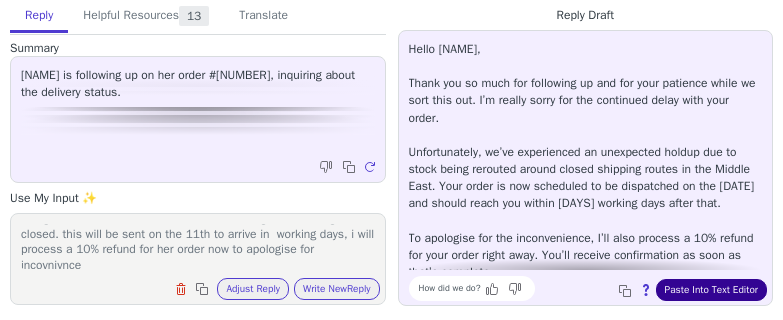 type on "apologise profusley, therte has been a further delay due to stock being rerouted due to the middle east shipping routes being closed. this will be sent on the 11th to arrive in  working days, i will process a 10% refund for her order now to apologise for incovnivnce" 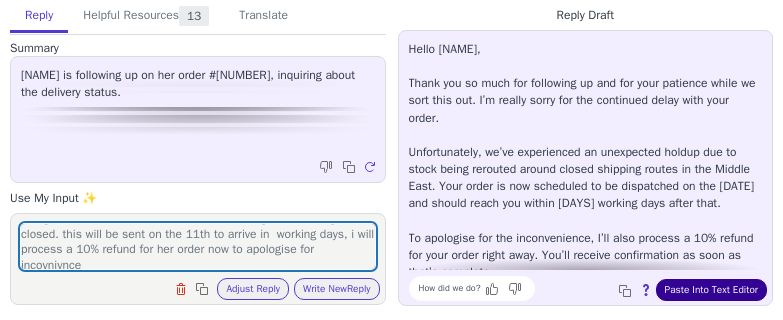 click on "Paste Into Text Editor" at bounding box center [711, 290] 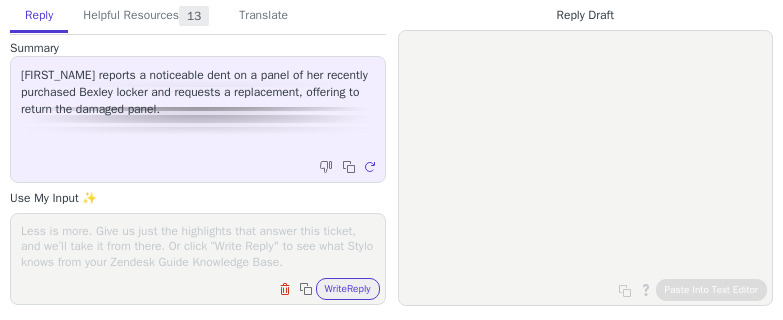 scroll, scrollTop: 0, scrollLeft: 0, axis: both 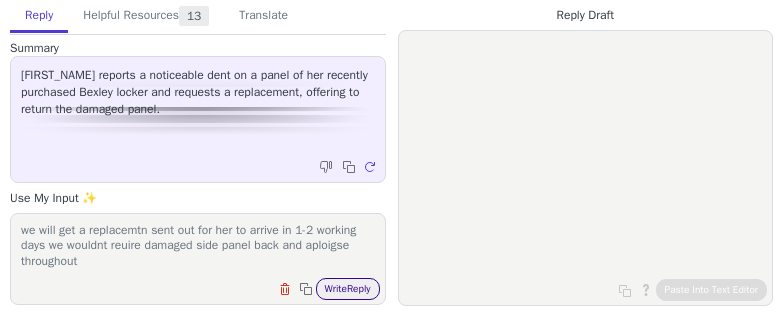 type on "we will get a replacemtn sent out for her to arrive in 1-2 working days we wouldnt reuire damaged side panel back and aploigse throughout" 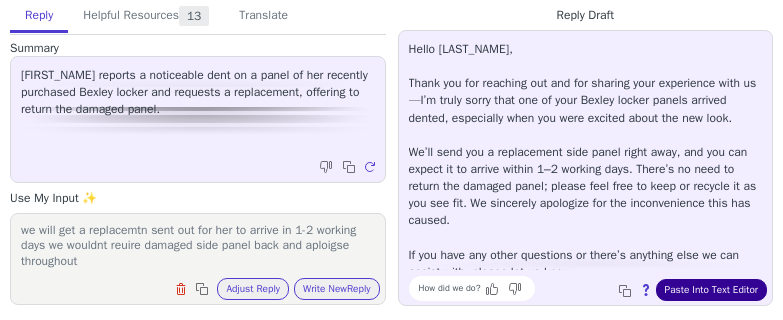 click on "Paste Into Text Editor" at bounding box center (711, 290) 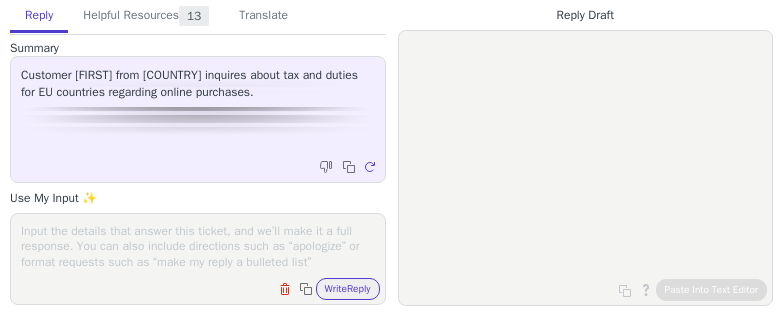 scroll, scrollTop: 0, scrollLeft: 0, axis: both 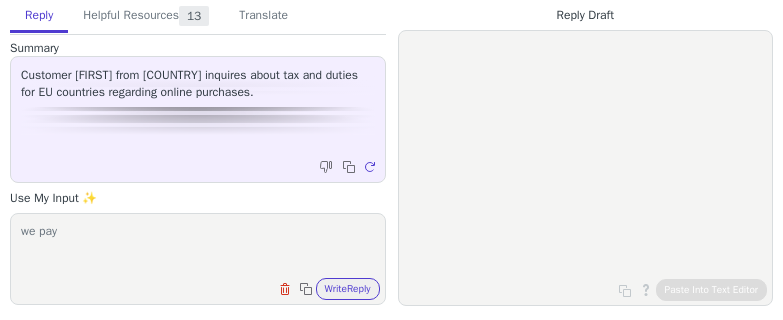 type on "we pay f" 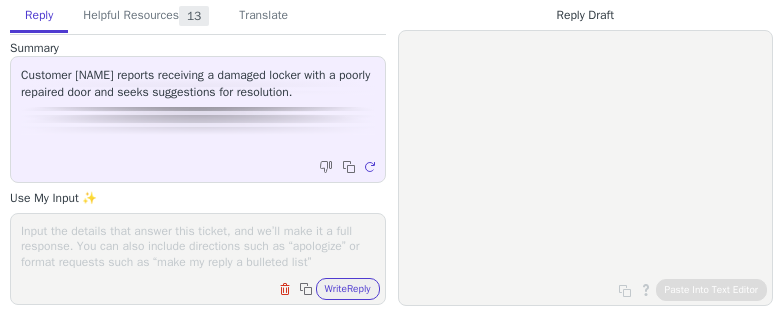 scroll, scrollTop: 0, scrollLeft: 0, axis: both 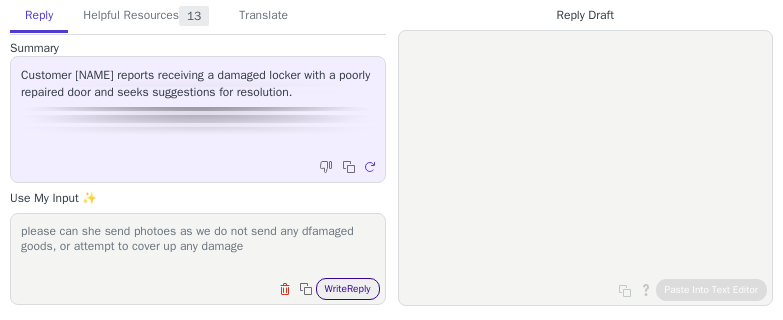 type on "please can she send photoes as we do not send any dfamaged goods, or attempt to cover up any damage" 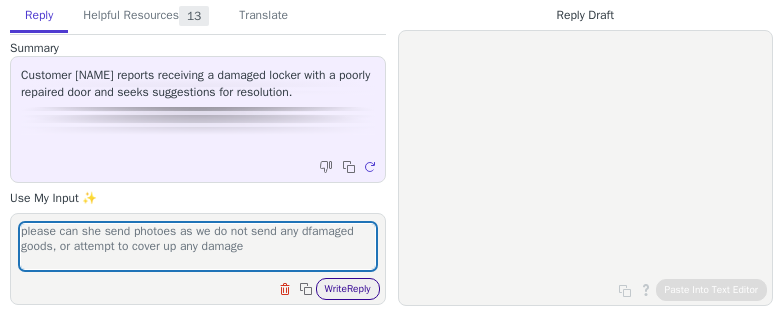 click on "Write  Reply" at bounding box center (348, 289) 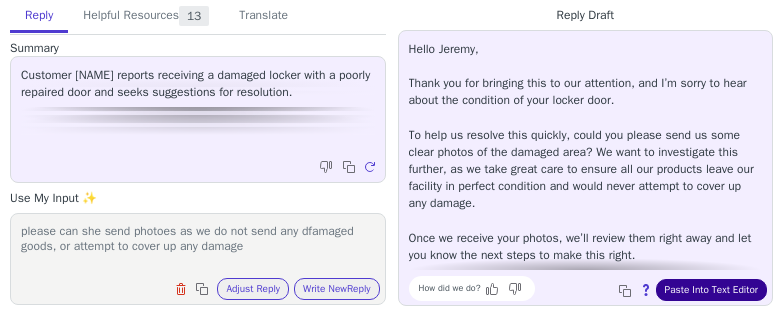 click on "Paste Into Text Editor" at bounding box center (711, 290) 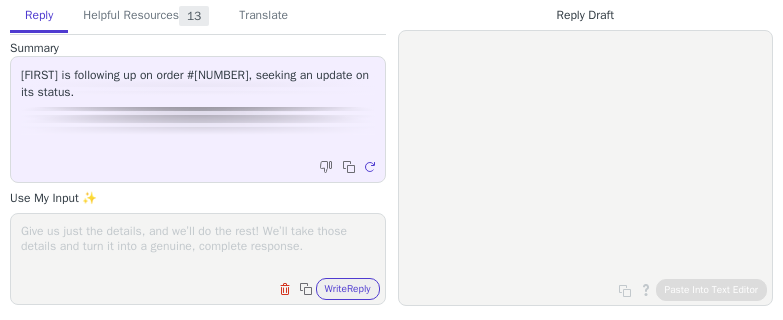 scroll, scrollTop: 0, scrollLeft: 0, axis: both 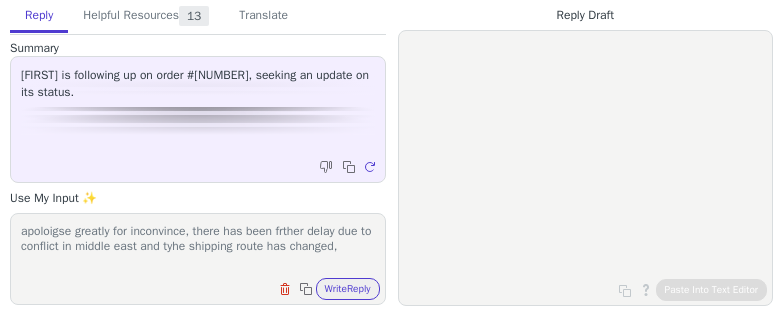 click on "apoloigse greatly for inconvince, there has been frther delay due to conflict in middle east and tyhe shipping route has changed," at bounding box center [198, 246] 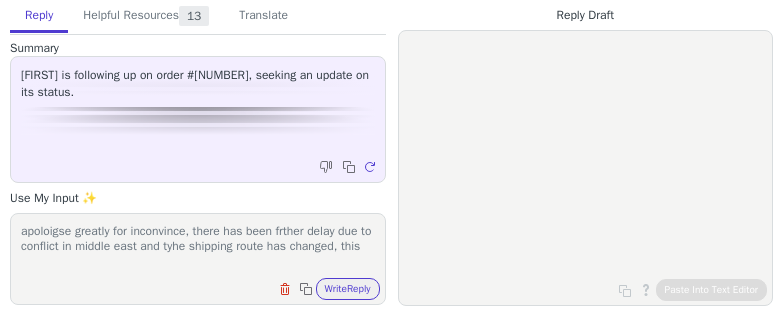 scroll, scrollTop: 1, scrollLeft: 0, axis: vertical 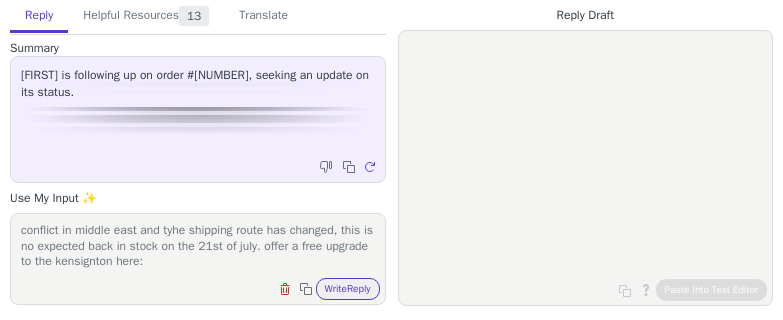 paste on "https://urbanlockers.co.uk/products/the-kensington-home-style-storage-locker-in-sky-blue" 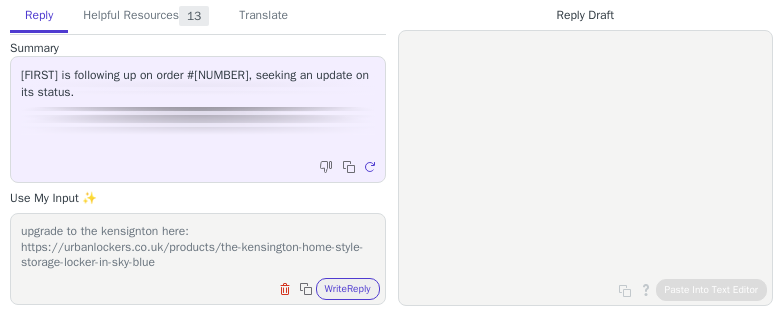 scroll, scrollTop: 0, scrollLeft: 0, axis: both 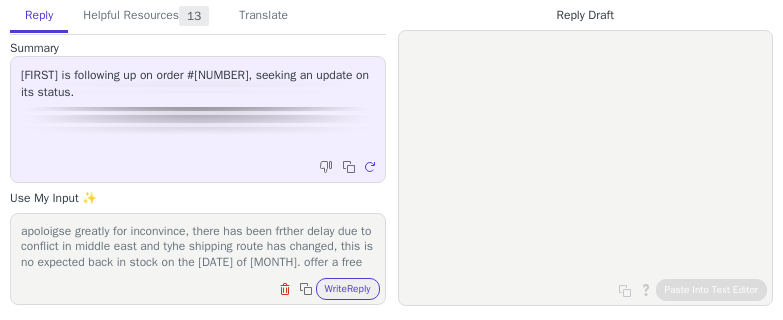click on "apoloigse greatly for inconvince, there has been frther delay due to conflict in middle east and tyhe shipping route has changed, this is no expected back in stock on the [DATE] of [MONTH]. offer a free upgrade to the kensignton here: https://urbanlockers.co.uk/products/the-kensington-home-style-storage-locker-in-sky-blue
Or alternativley a ten percent refund and we will send out when back ins tock" at bounding box center [198, 246] 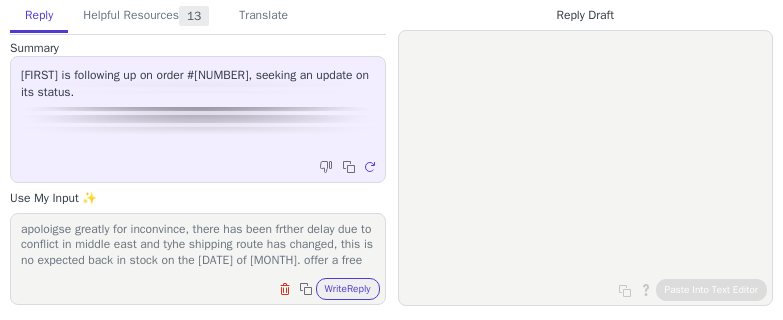 scroll, scrollTop: 33, scrollLeft: 0, axis: vertical 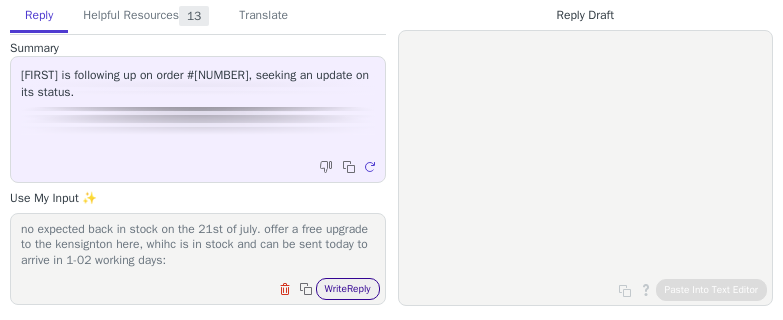 type on "apoloigse greatly for inconvince, there has been frther delay due to conflict in middle east and tyhe shipping route has changed, this is no expected back in stock on the 21st of july. offer a free upgrade to the kensignton here, whihc is in stock and can be sent today to arrive in 1-02 working days: https://urbanlockers.co.uk/products/the-kensington-home-style-storage-locker-in-sky-blue
Or alternativley a ten percent refund and we will send out when back ins tock" 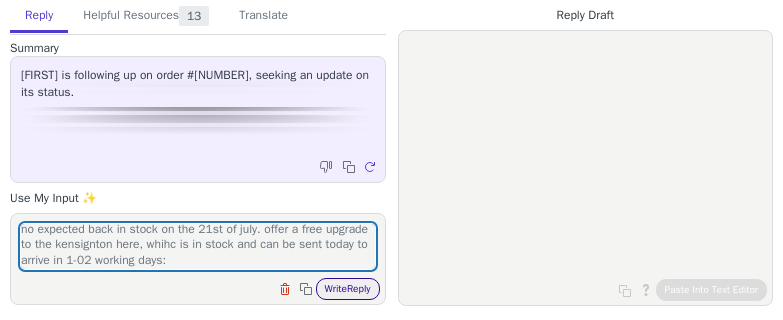 click on "Write  Reply" at bounding box center [348, 289] 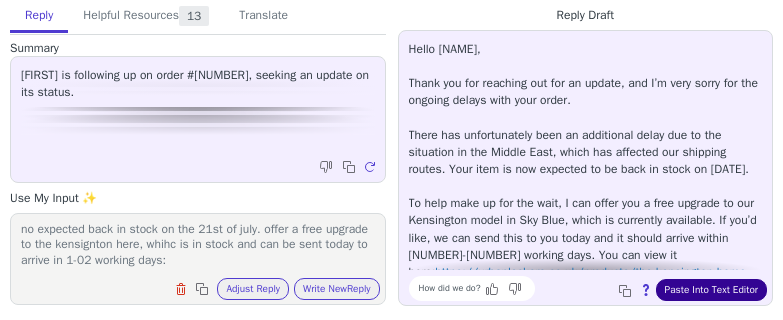 click on "Paste Into Text Editor" at bounding box center (711, 290) 